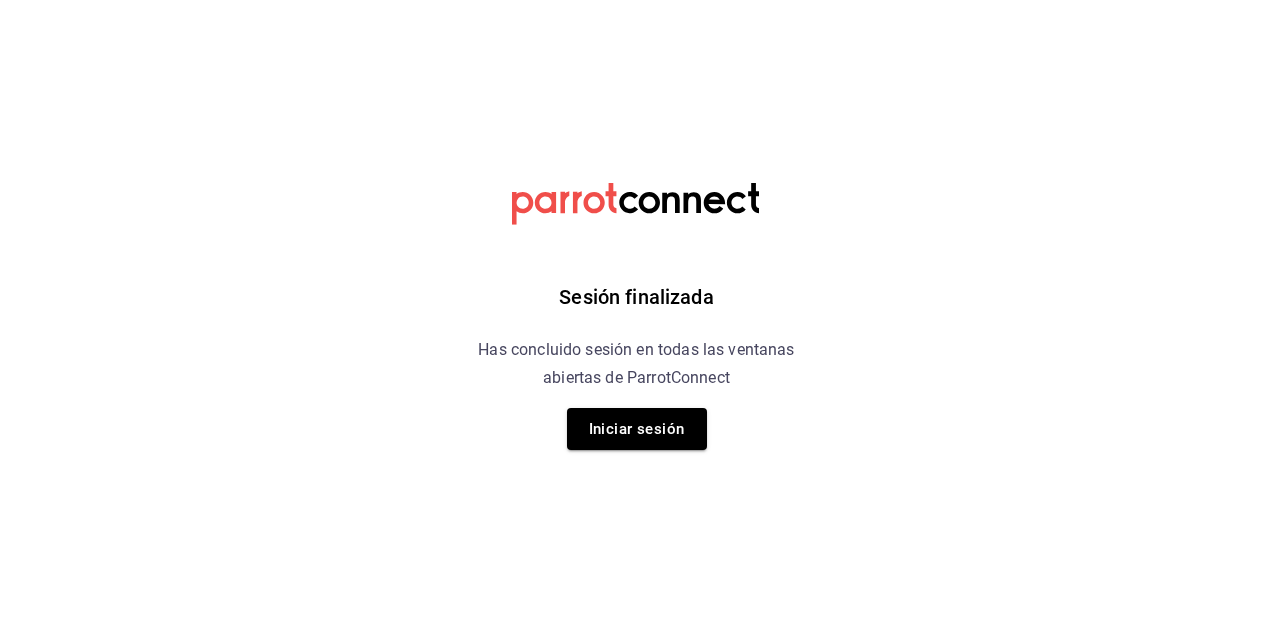 scroll, scrollTop: 0, scrollLeft: 0, axis: both 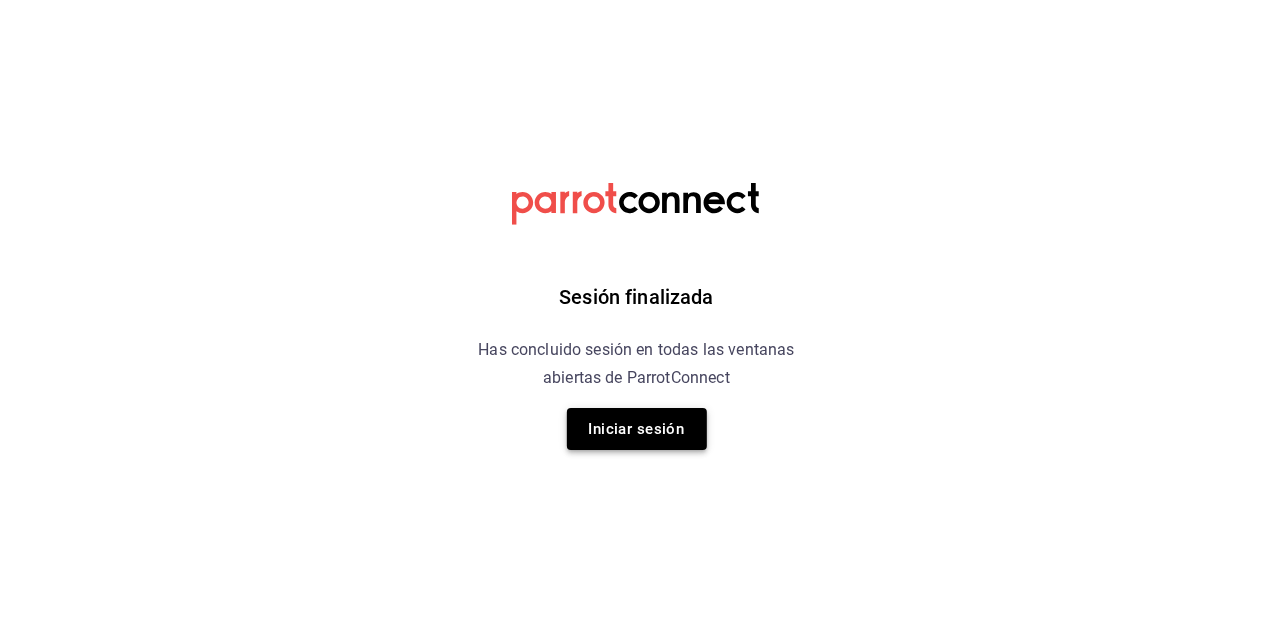 click on "Iniciar sesión" at bounding box center (637, 429) 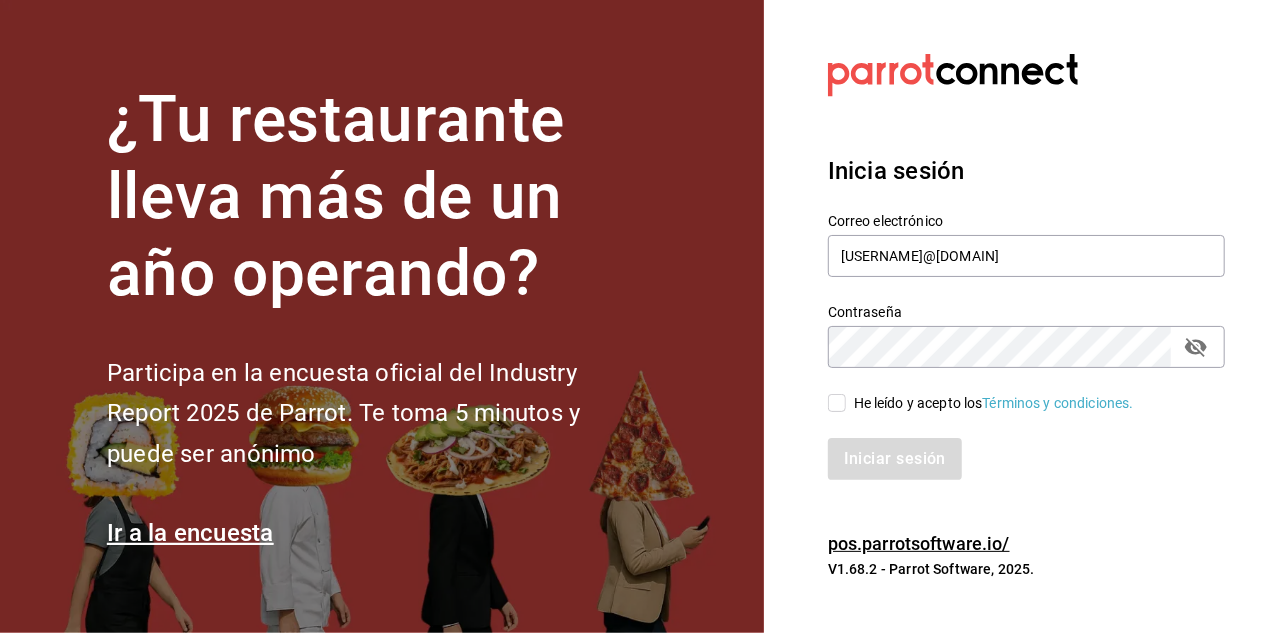 click on "He leído y acepto los  Términos y condiciones." at bounding box center (837, 403) 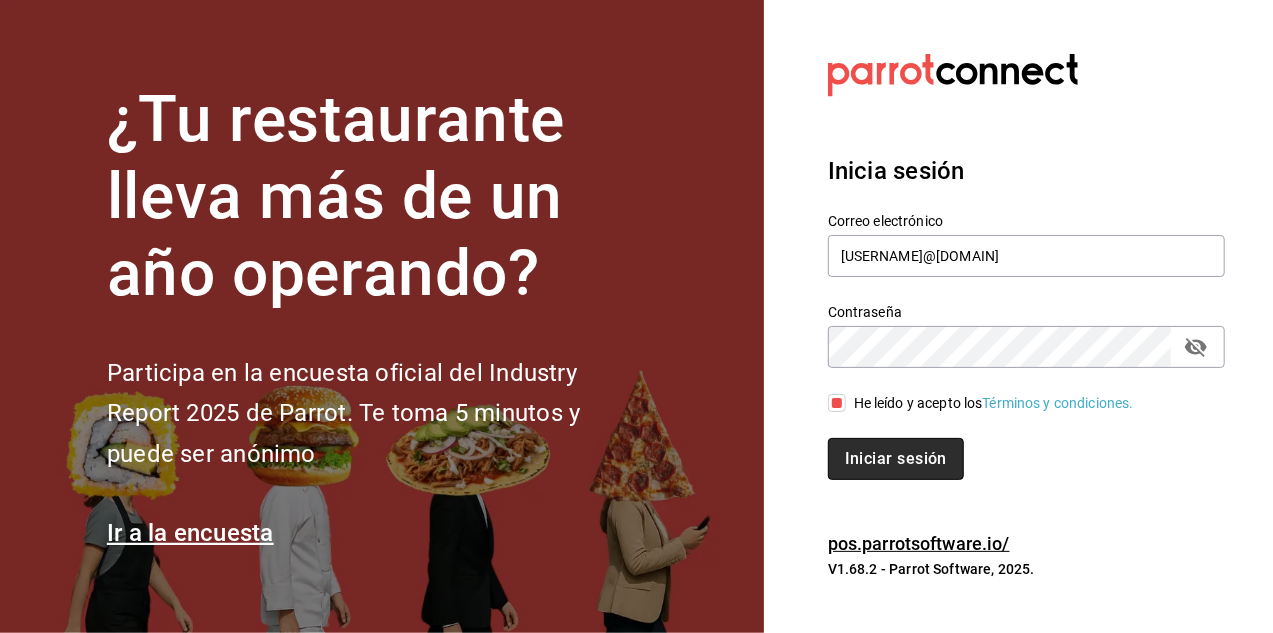 click on "Iniciar sesión" at bounding box center (896, 459) 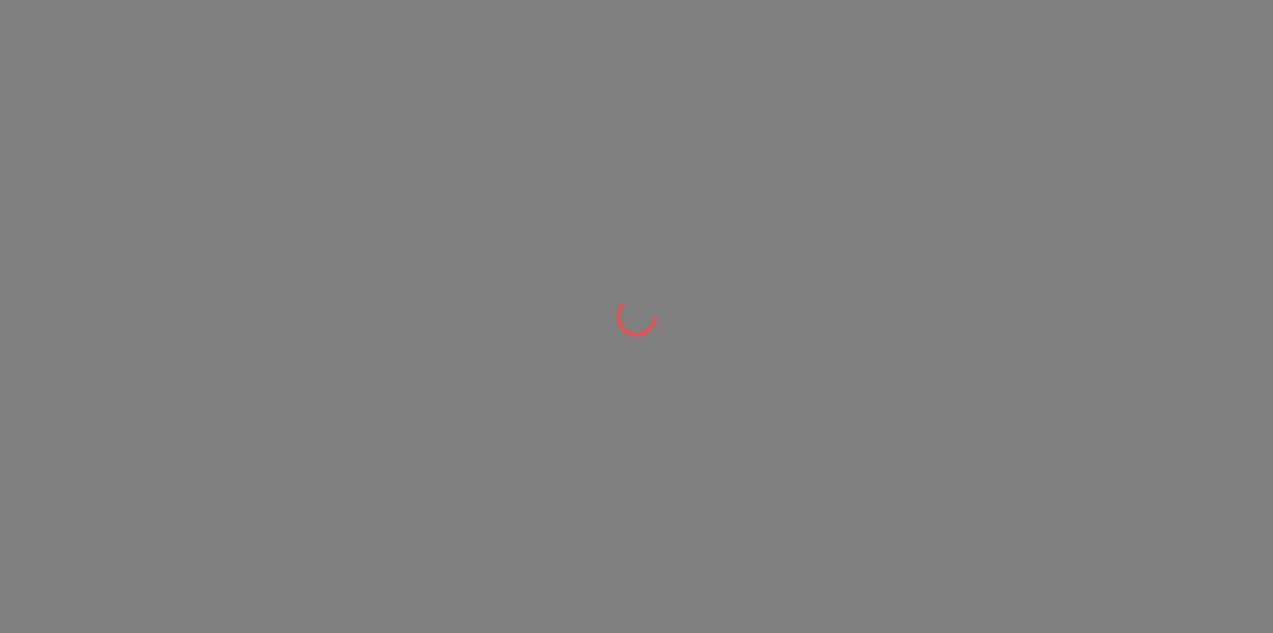 scroll, scrollTop: 0, scrollLeft: 0, axis: both 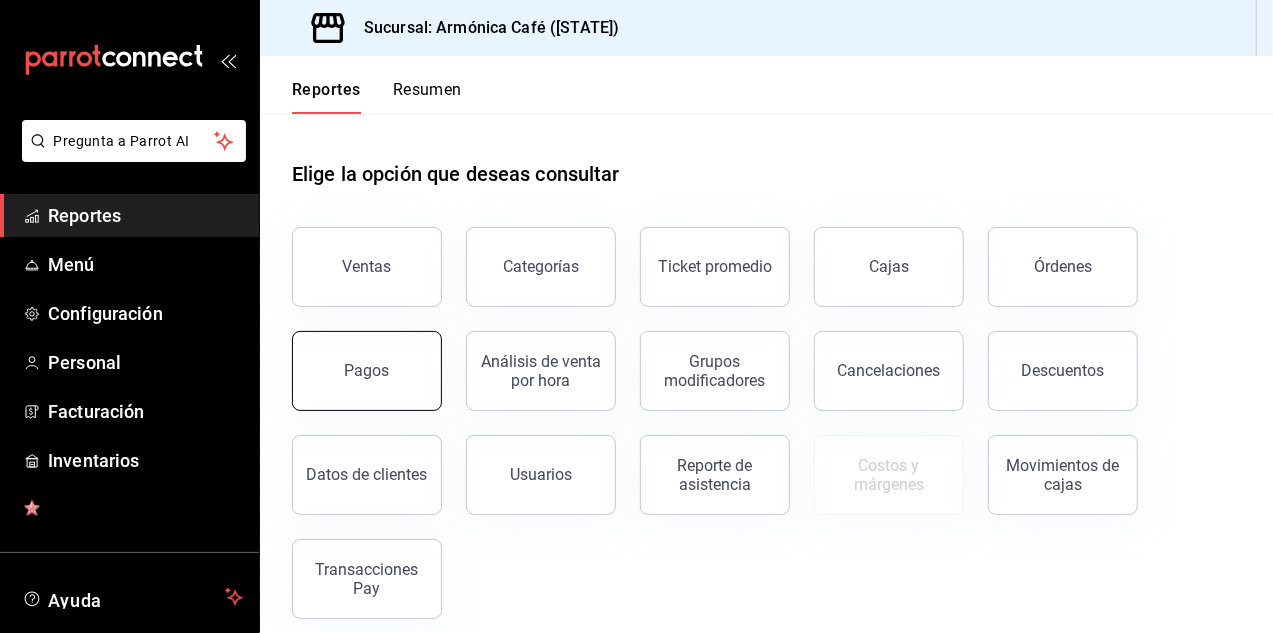 click on "Pagos" at bounding box center [367, 371] 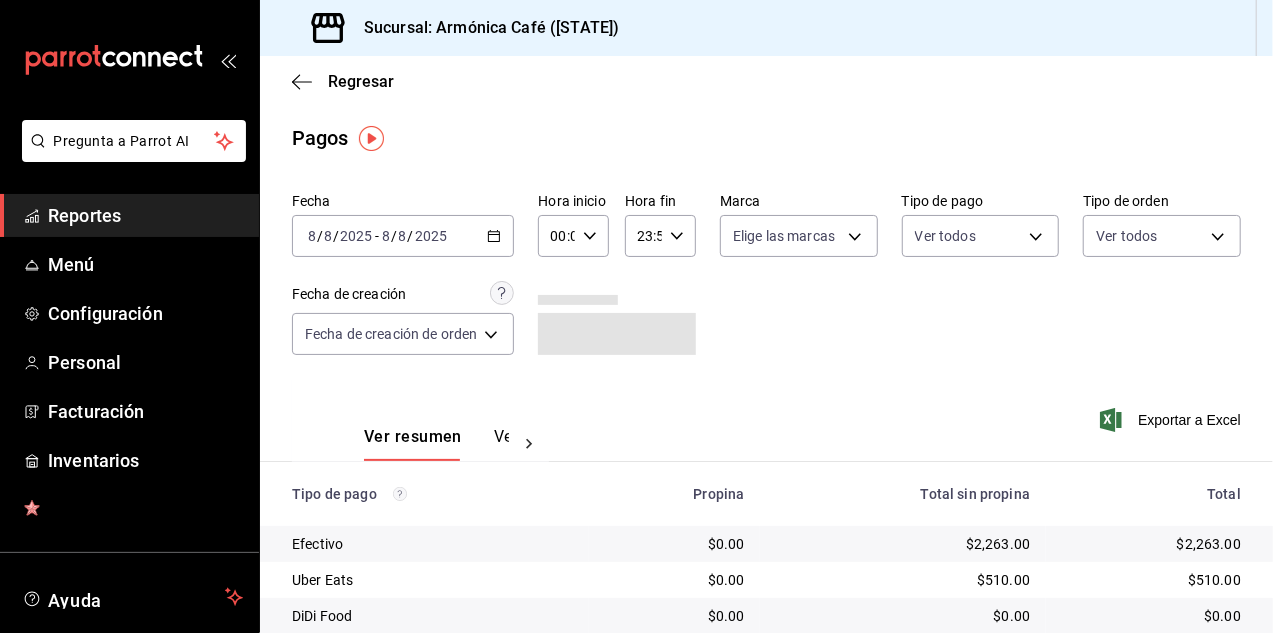 click 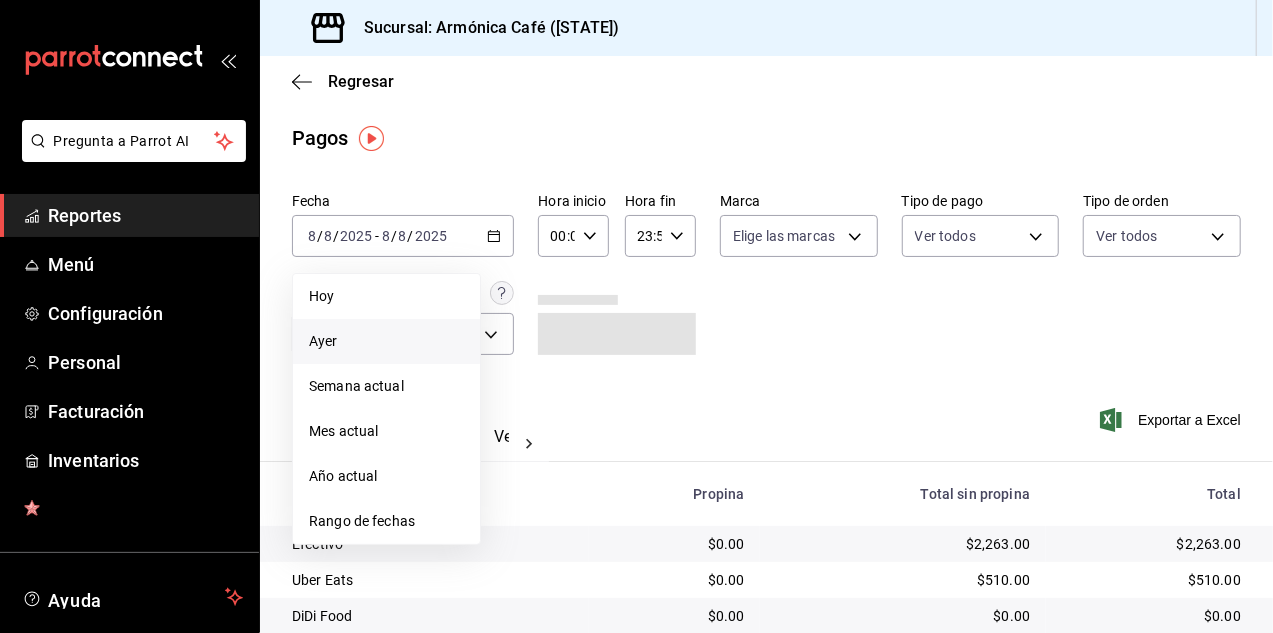 click on "Ayer" at bounding box center (386, 341) 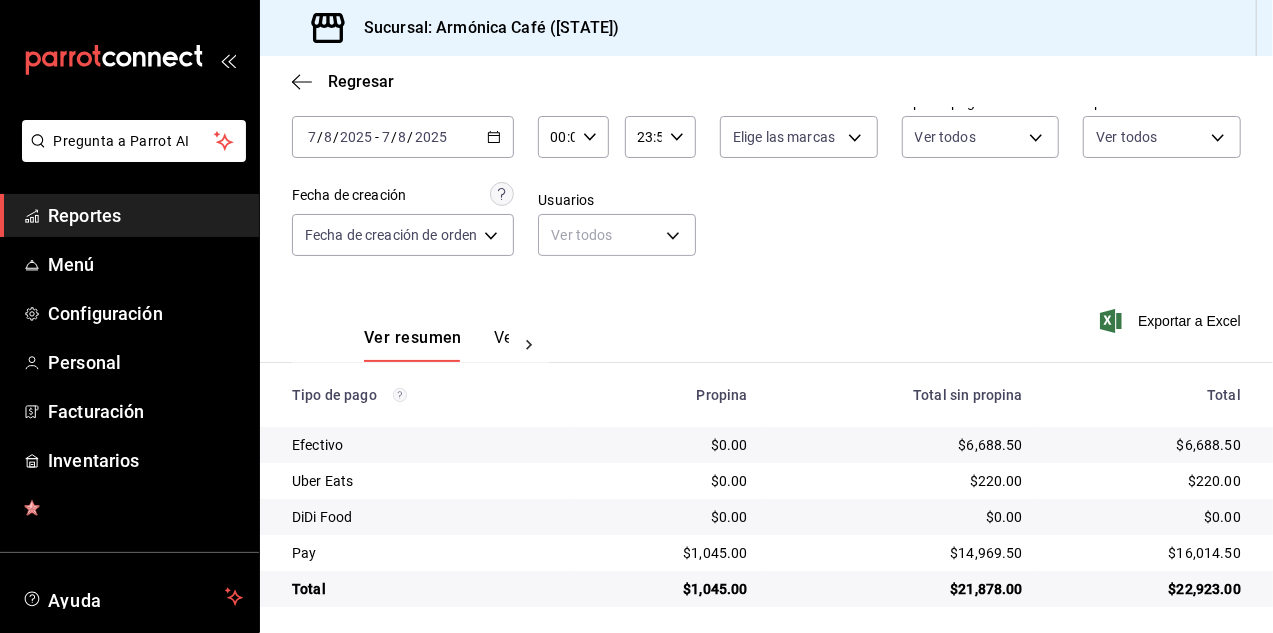 scroll, scrollTop: 105, scrollLeft: 0, axis: vertical 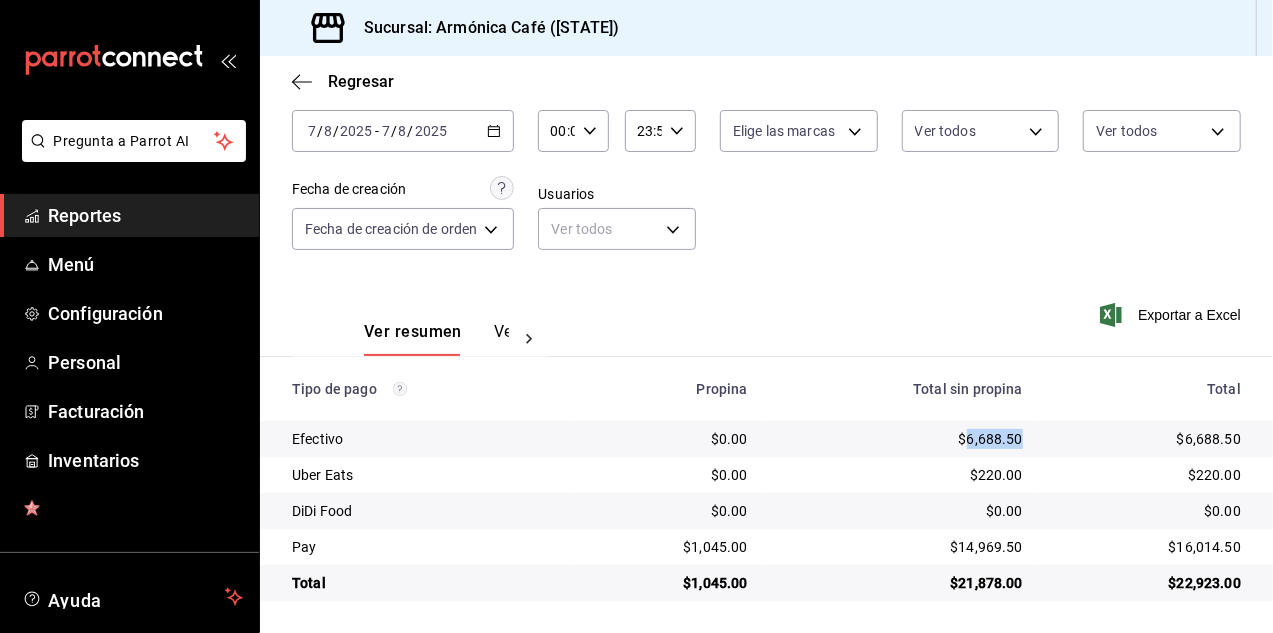 drag, startPoint x: 954, startPoint y: 437, endPoint x: 1008, endPoint y: 443, distance: 54.33231 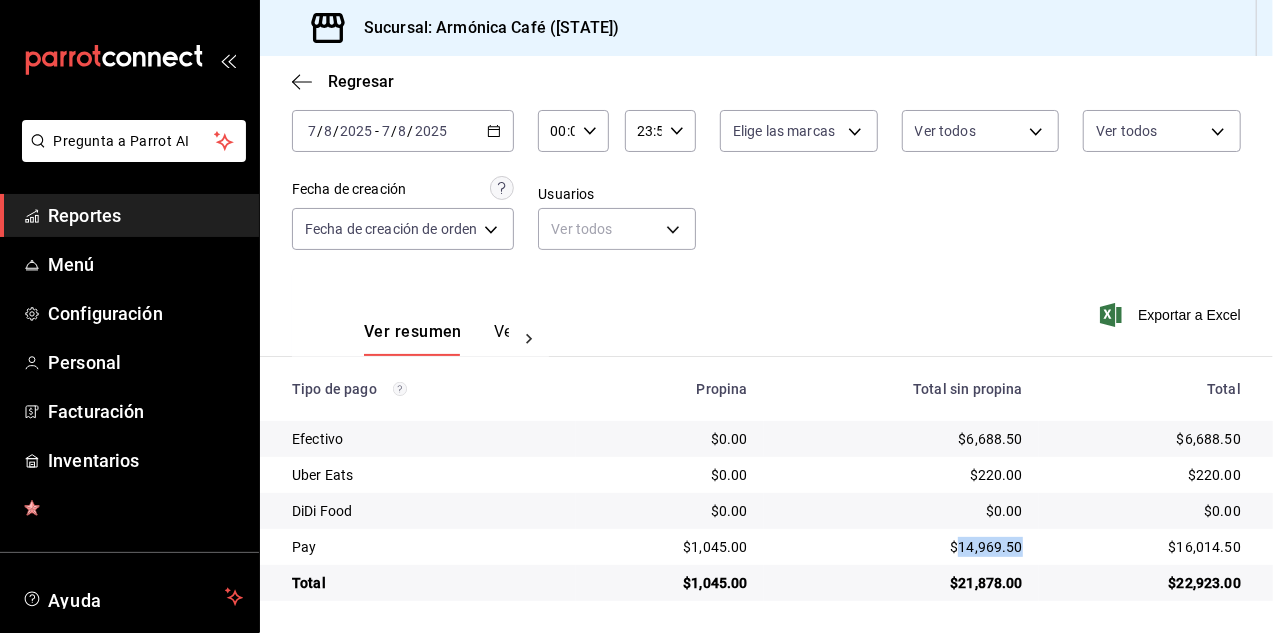 drag, startPoint x: 948, startPoint y: 544, endPoint x: 1006, endPoint y: 547, distance: 58.077534 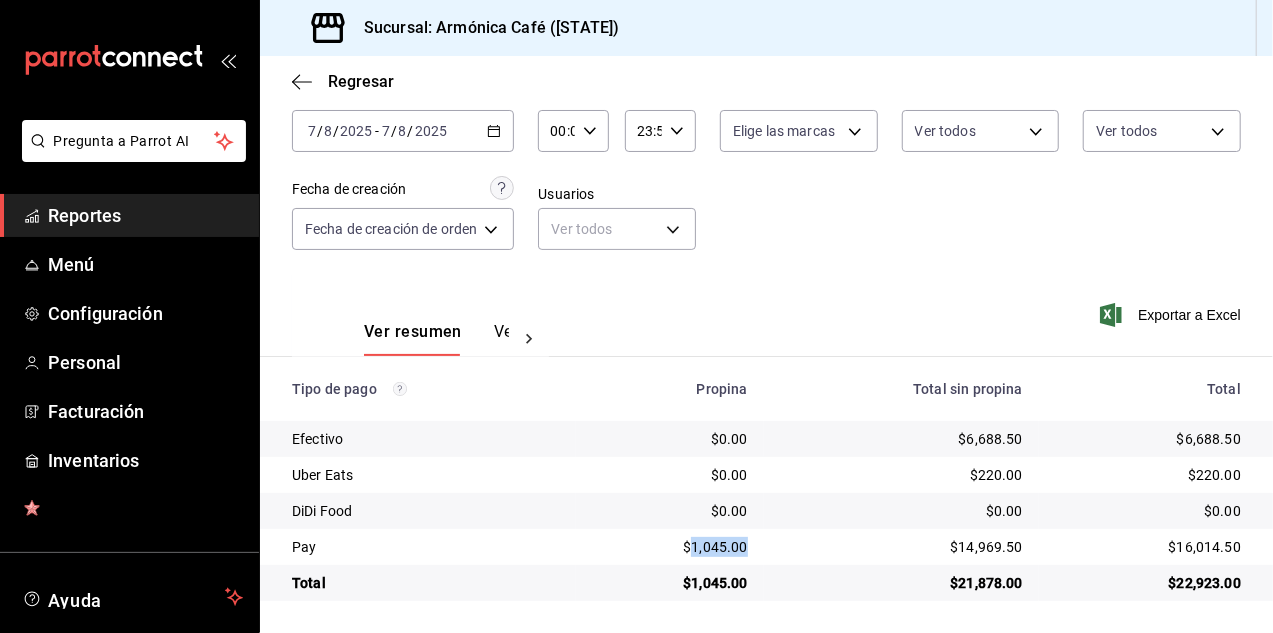 drag, startPoint x: 685, startPoint y: 546, endPoint x: 740, endPoint y: 546, distance: 55 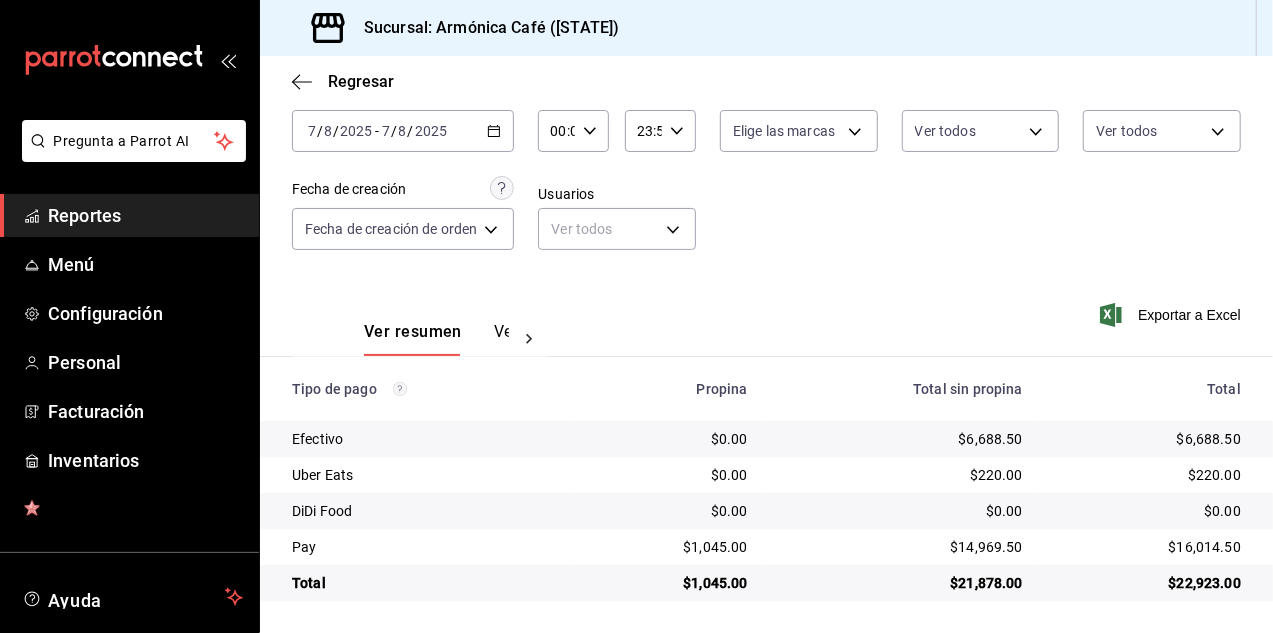 click on "2025-08-07 7 / 8 / 2025 - 2025-08-07 7 / 8 / 2025" at bounding box center (403, 131) 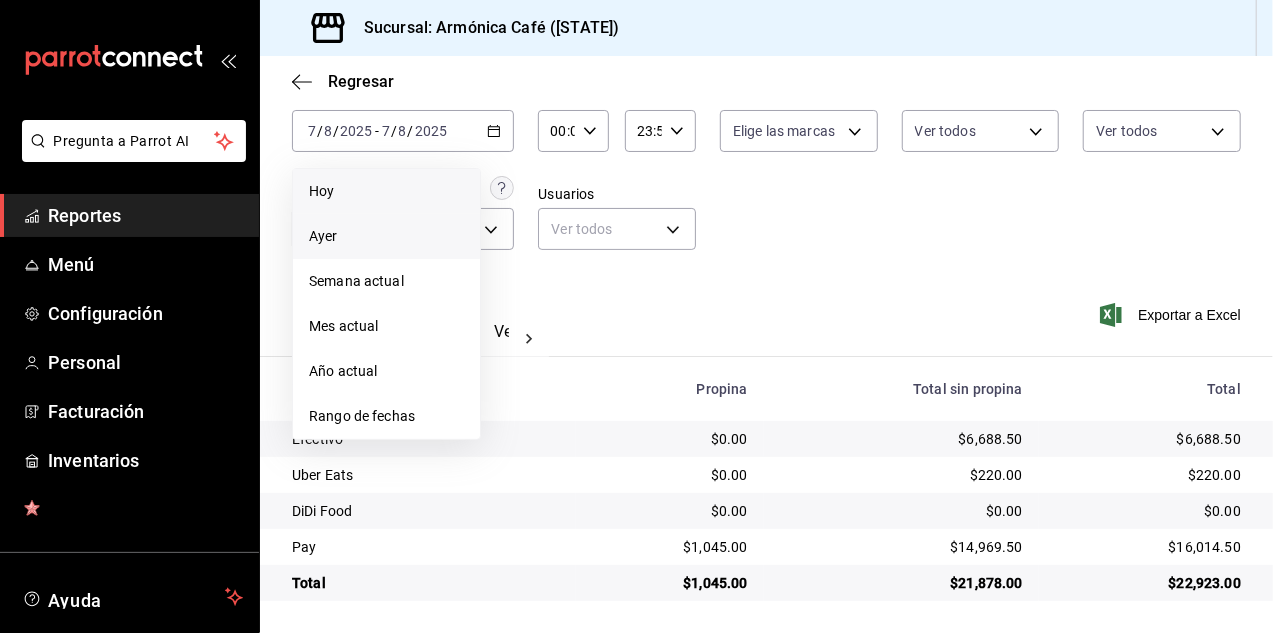 click on "Hoy" at bounding box center (386, 191) 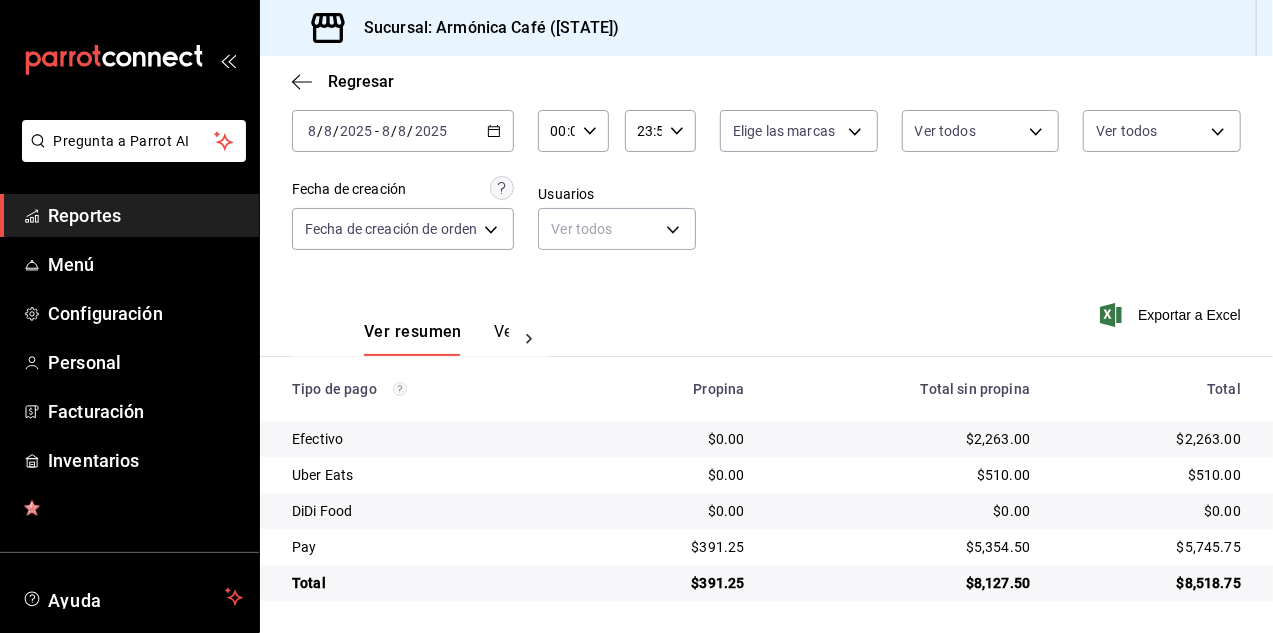 click 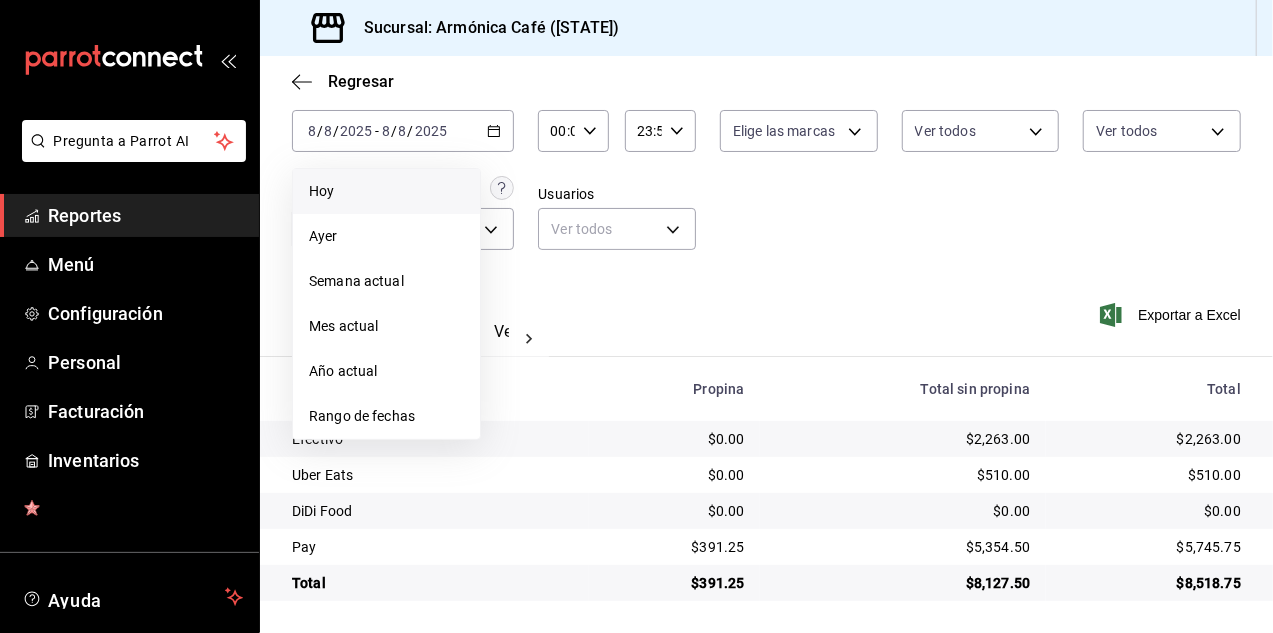 click on "Hoy" at bounding box center [386, 191] 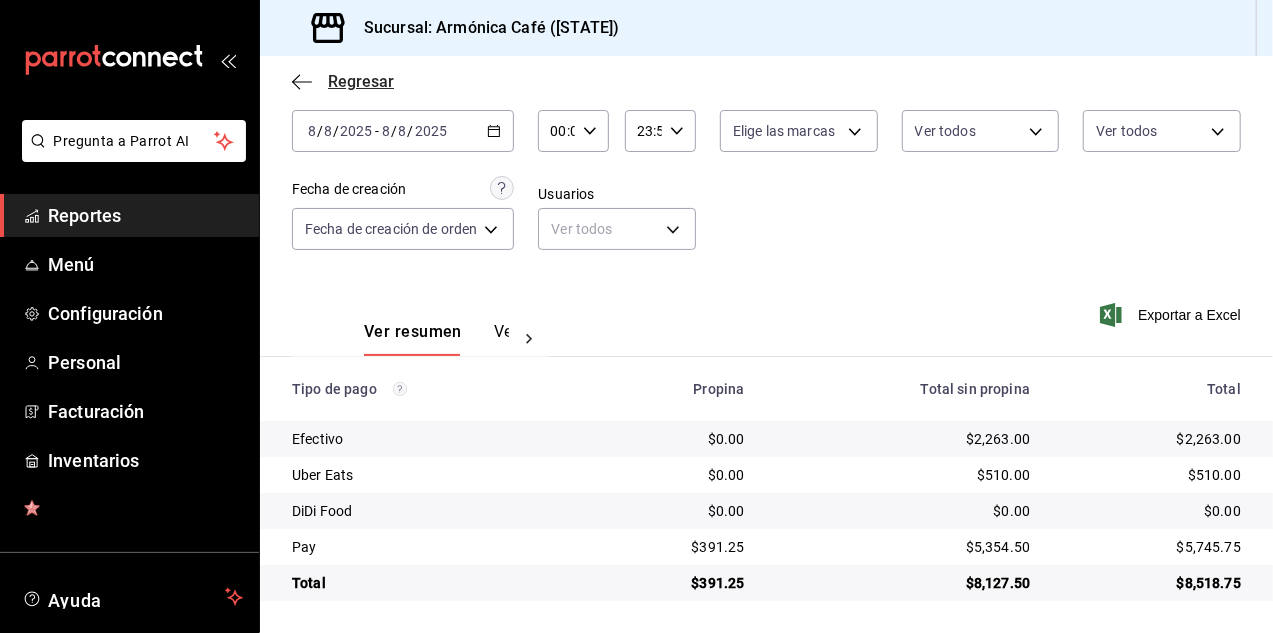 click on "Regresar" at bounding box center (361, 81) 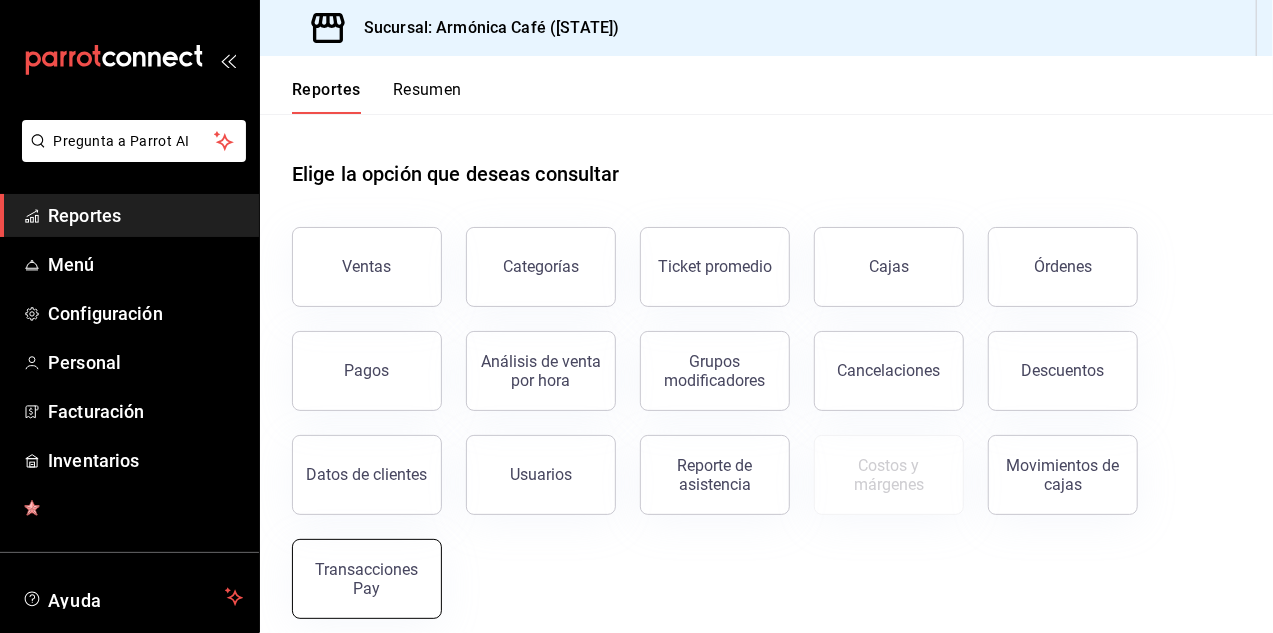 click on "Transacciones Pay" at bounding box center (367, 579) 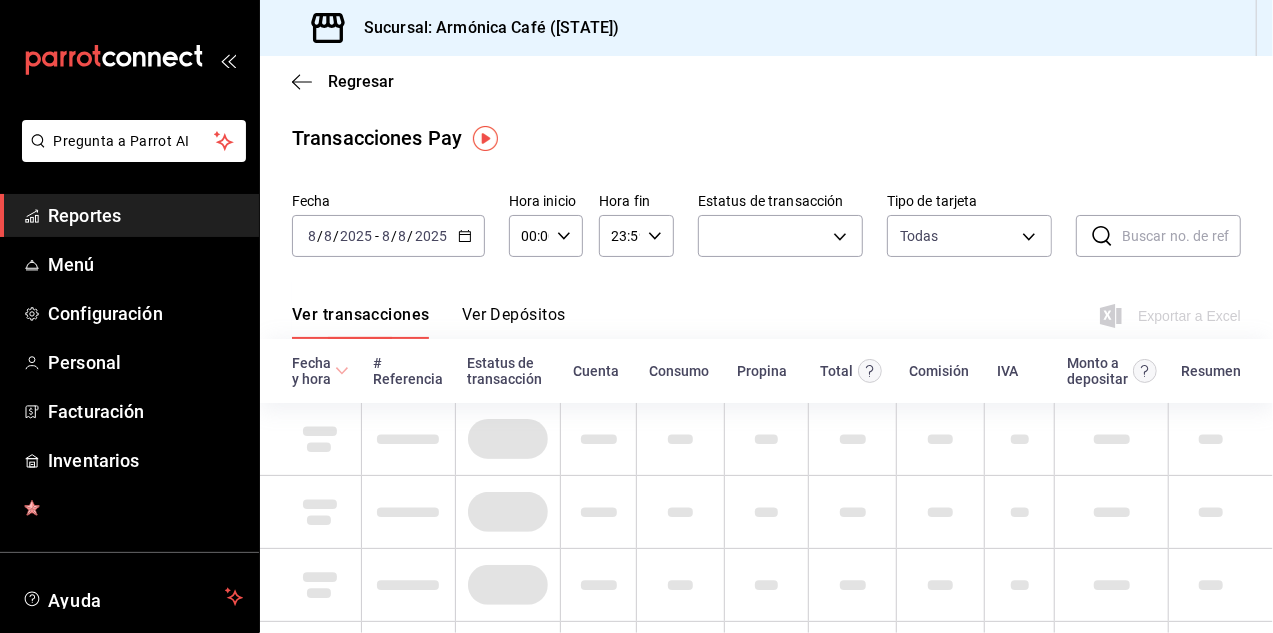 click on "Ver Depósitos" at bounding box center (514, 322) 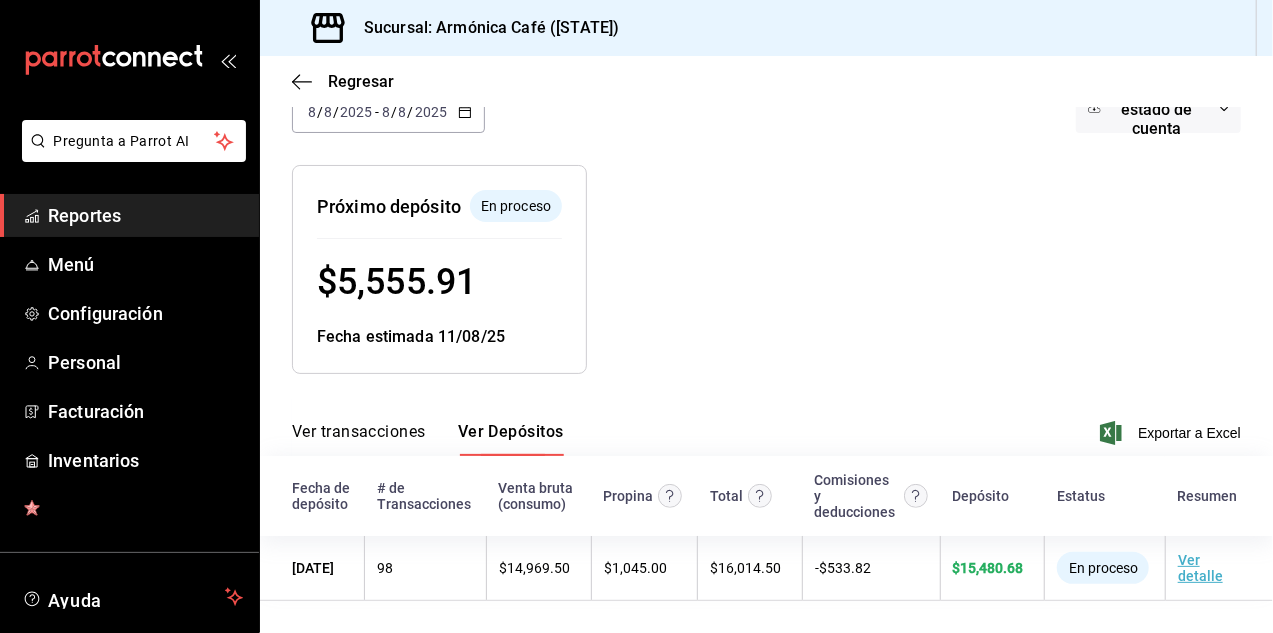 scroll, scrollTop: 168, scrollLeft: 0, axis: vertical 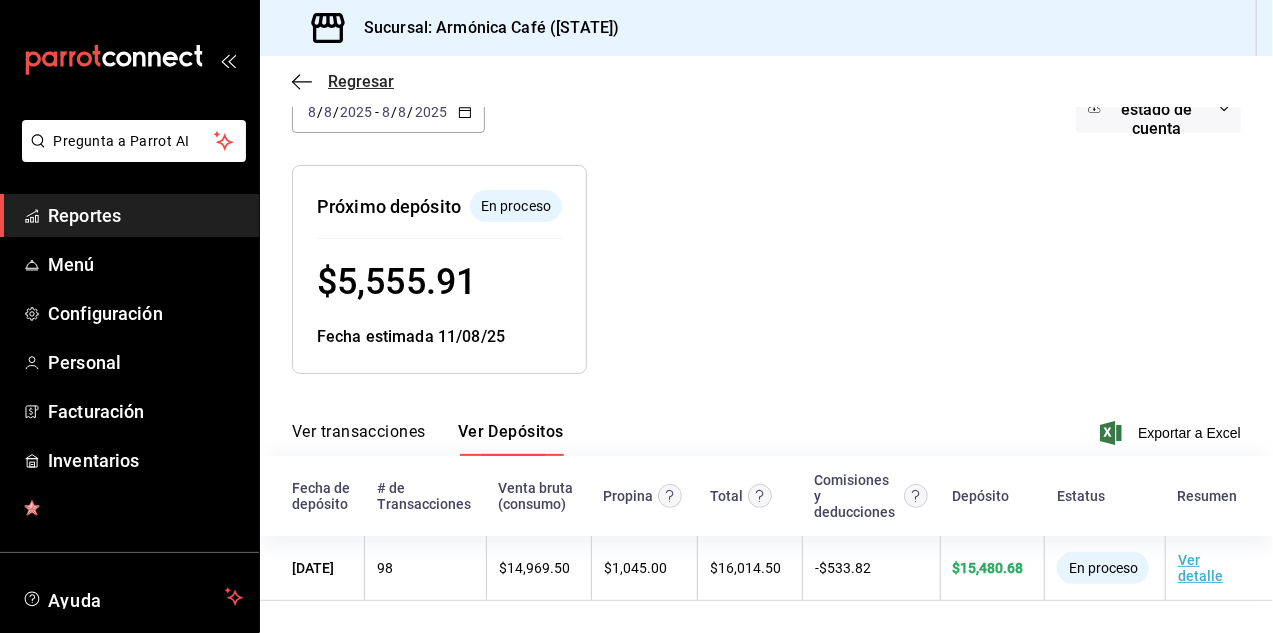 click on "Regresar" at bounding box center (361, 81) 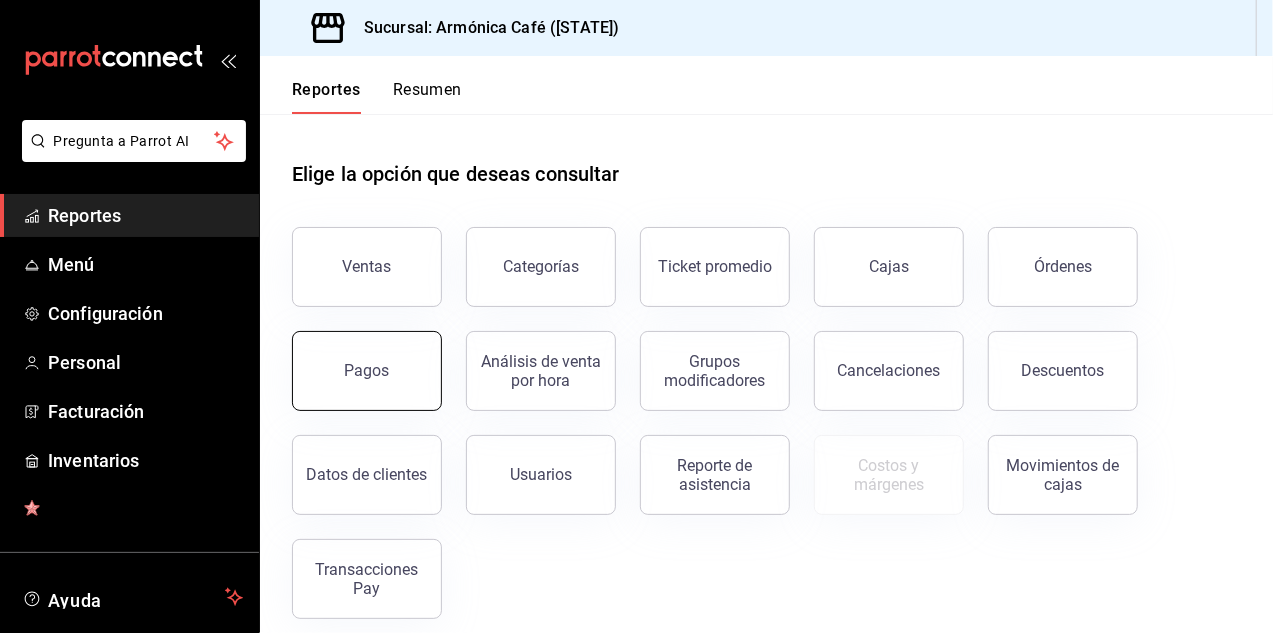 click on "Pagos" at bounding box center [367, 371] 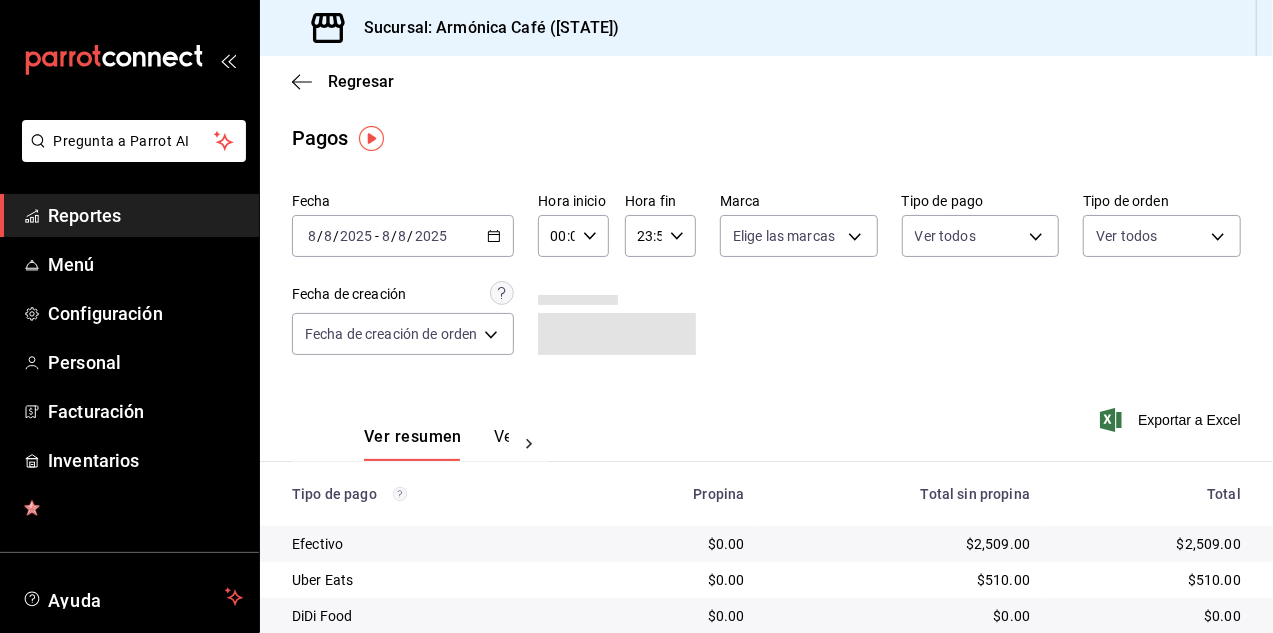 scroll, scrollTop: 105, scrollLeft: 0, axis: vertical 